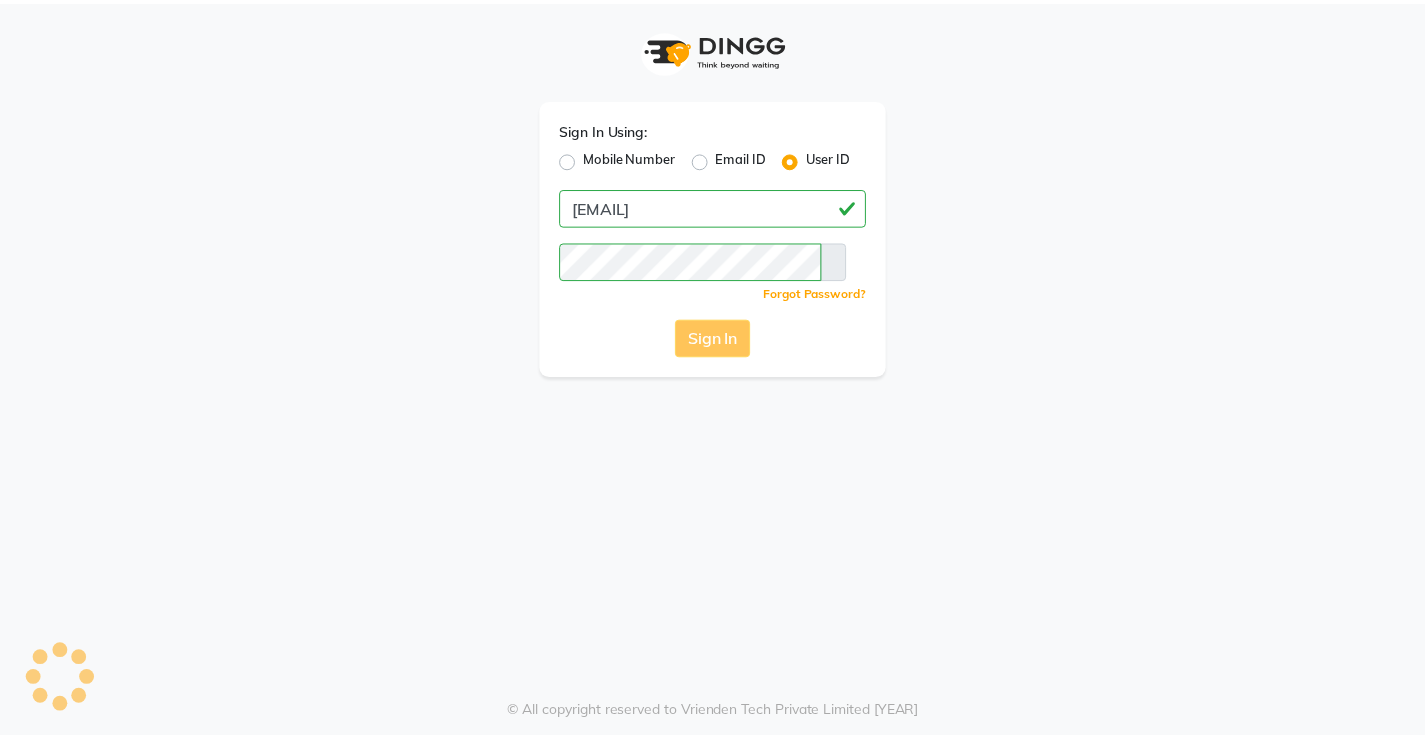 scroll, scrollTop: 0, scrollLeft: 0, axis: both 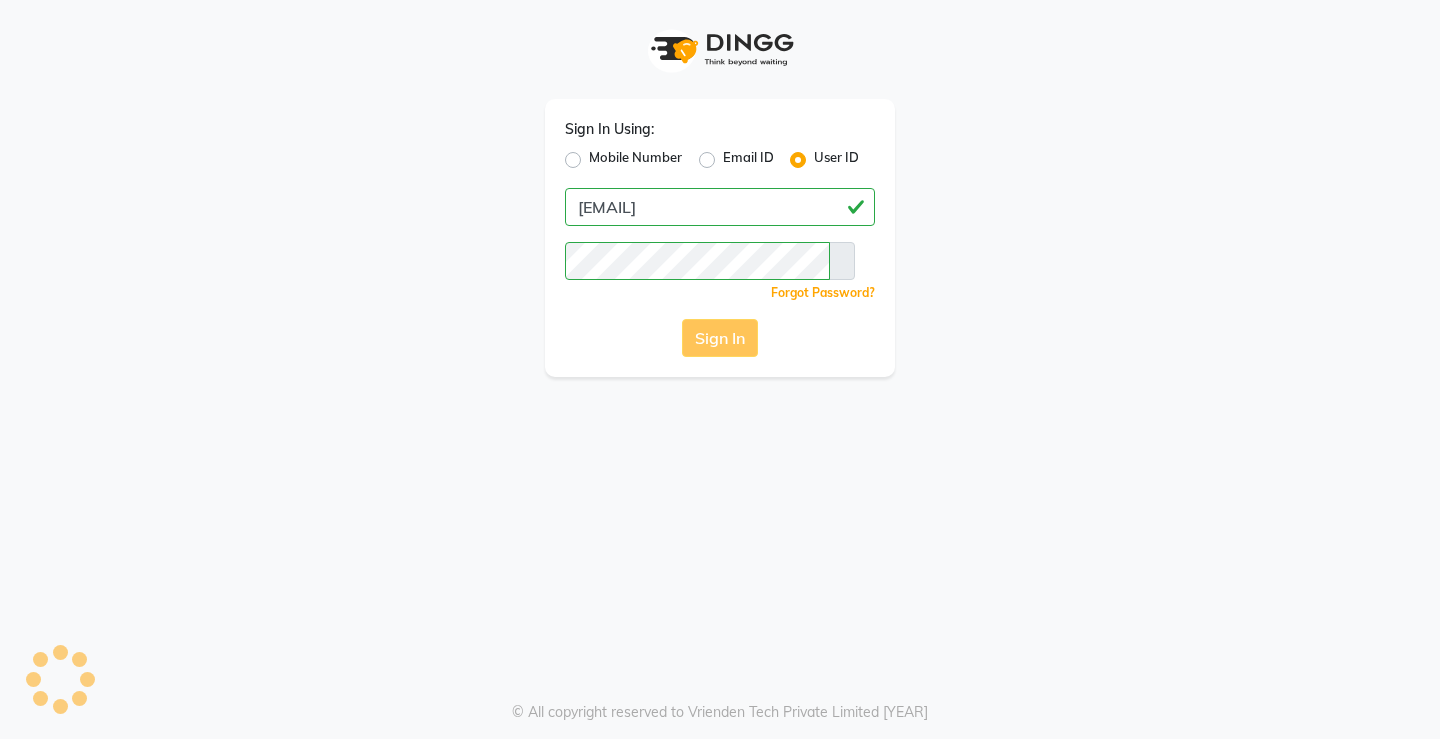 click on "Sign In" at bounding box center (720, 338) 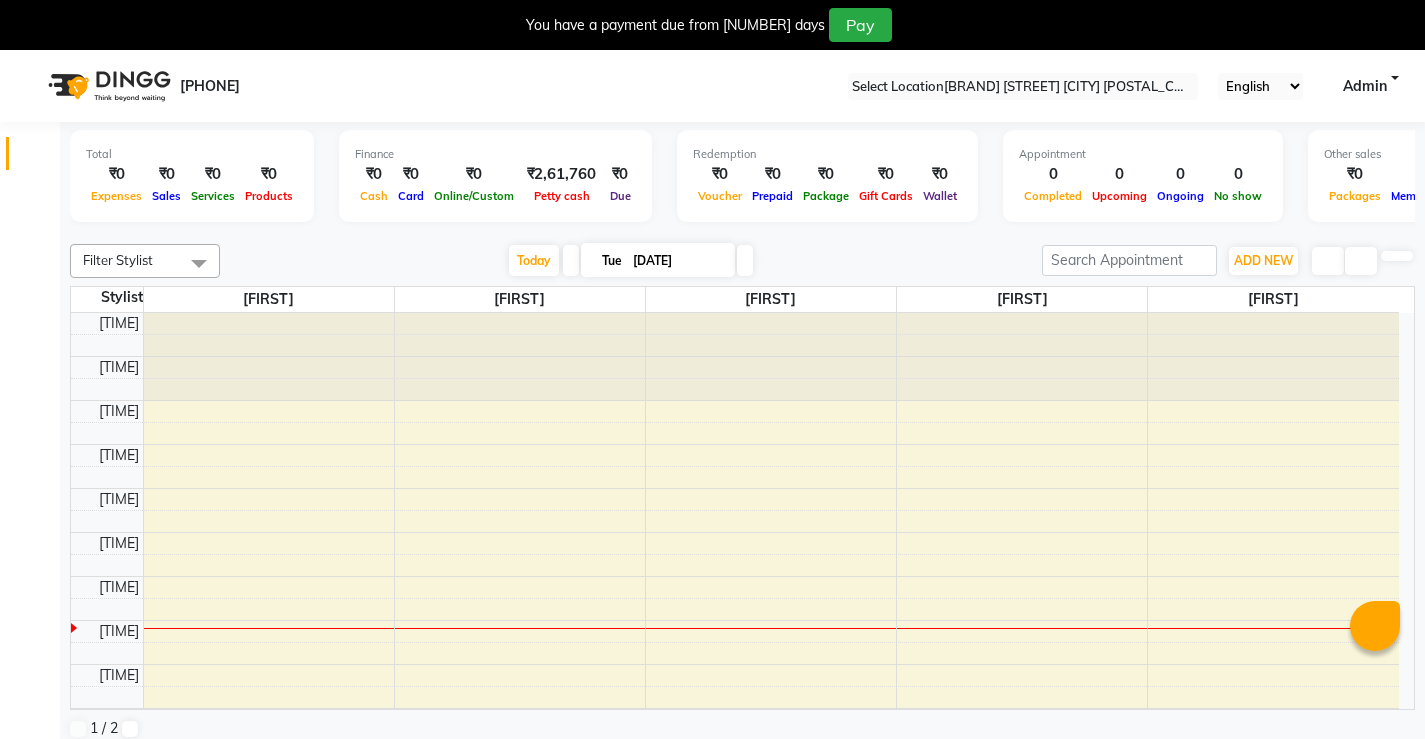 scroll, scrollTop: 0, scrollLeft: 0, axis: both 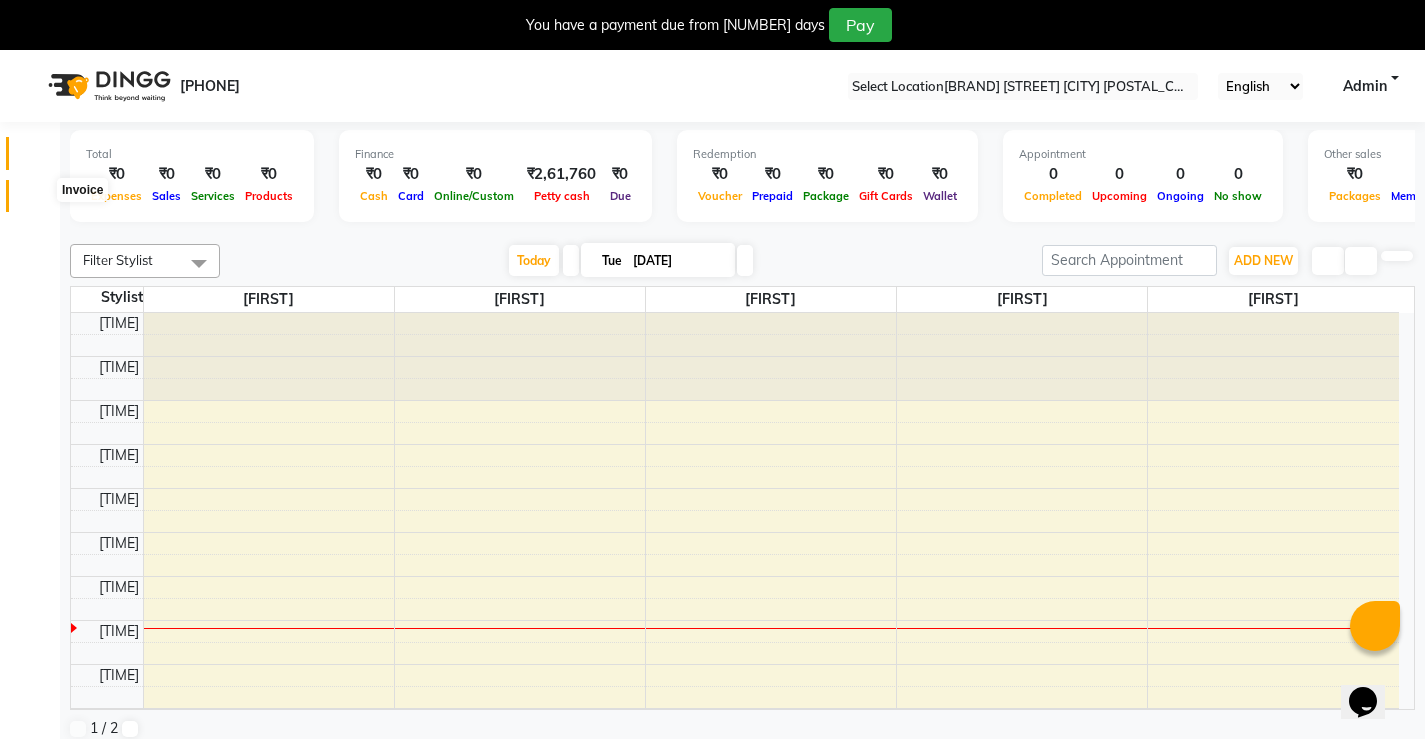 click at bounding box center [37, 201] 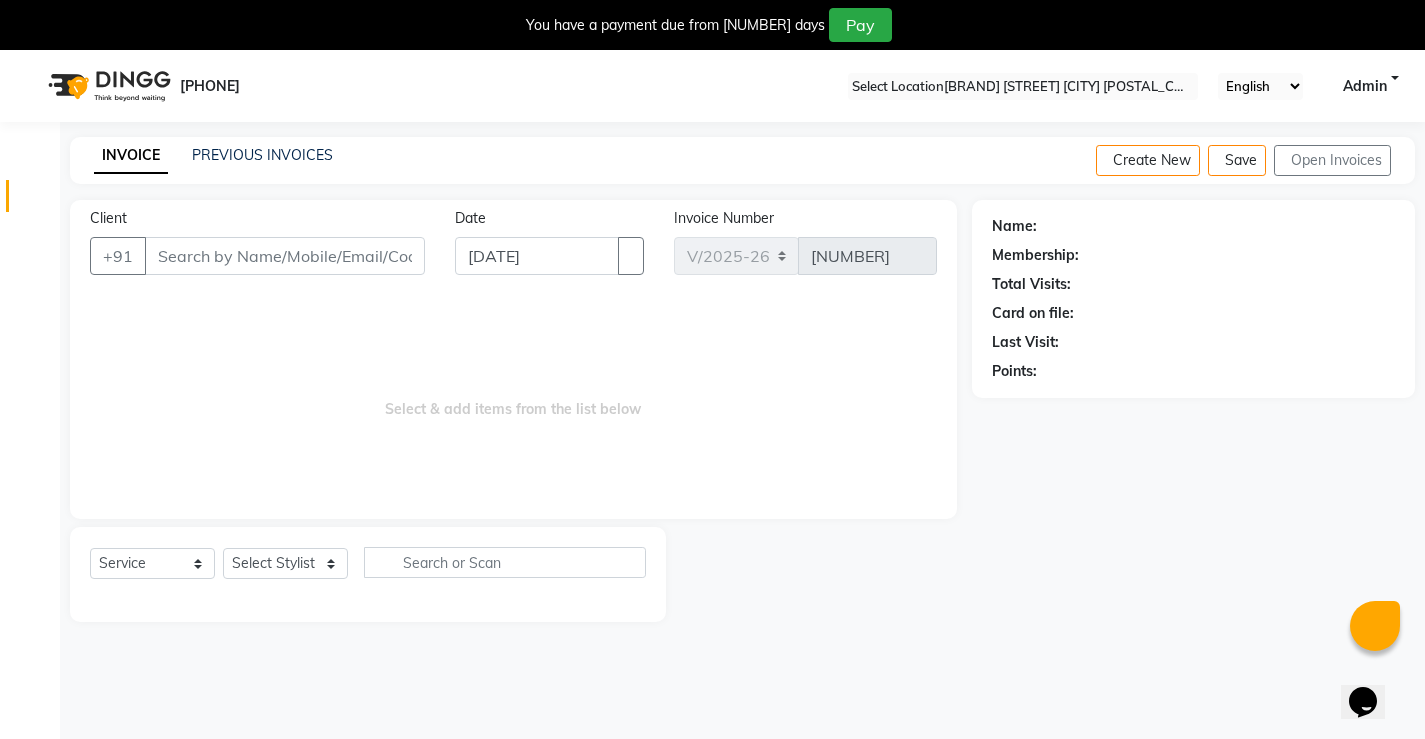 click on "DINGG - Invoices Create New Save Open Invoices" at bounding box center [742, 160] 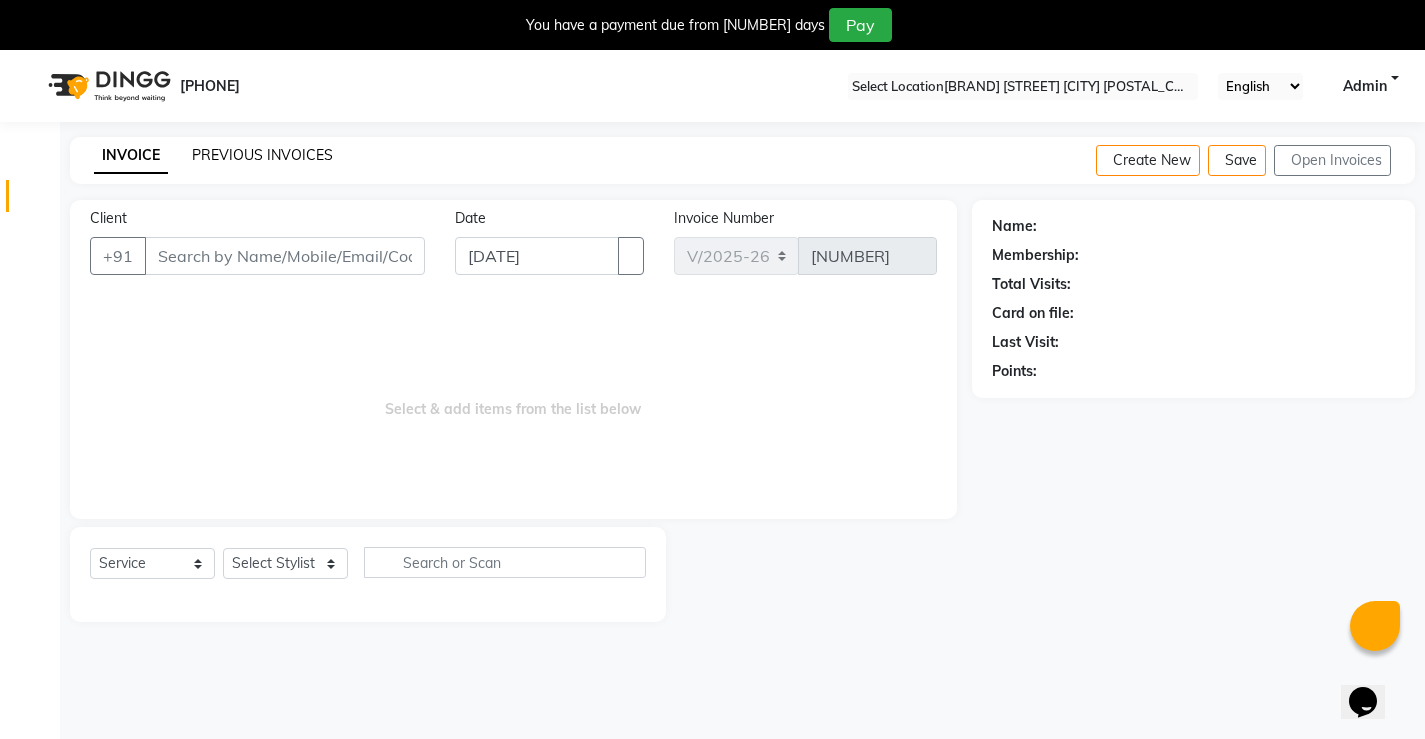 click on "PREVIOUS INVOICES" at bounding box center [262, 155] 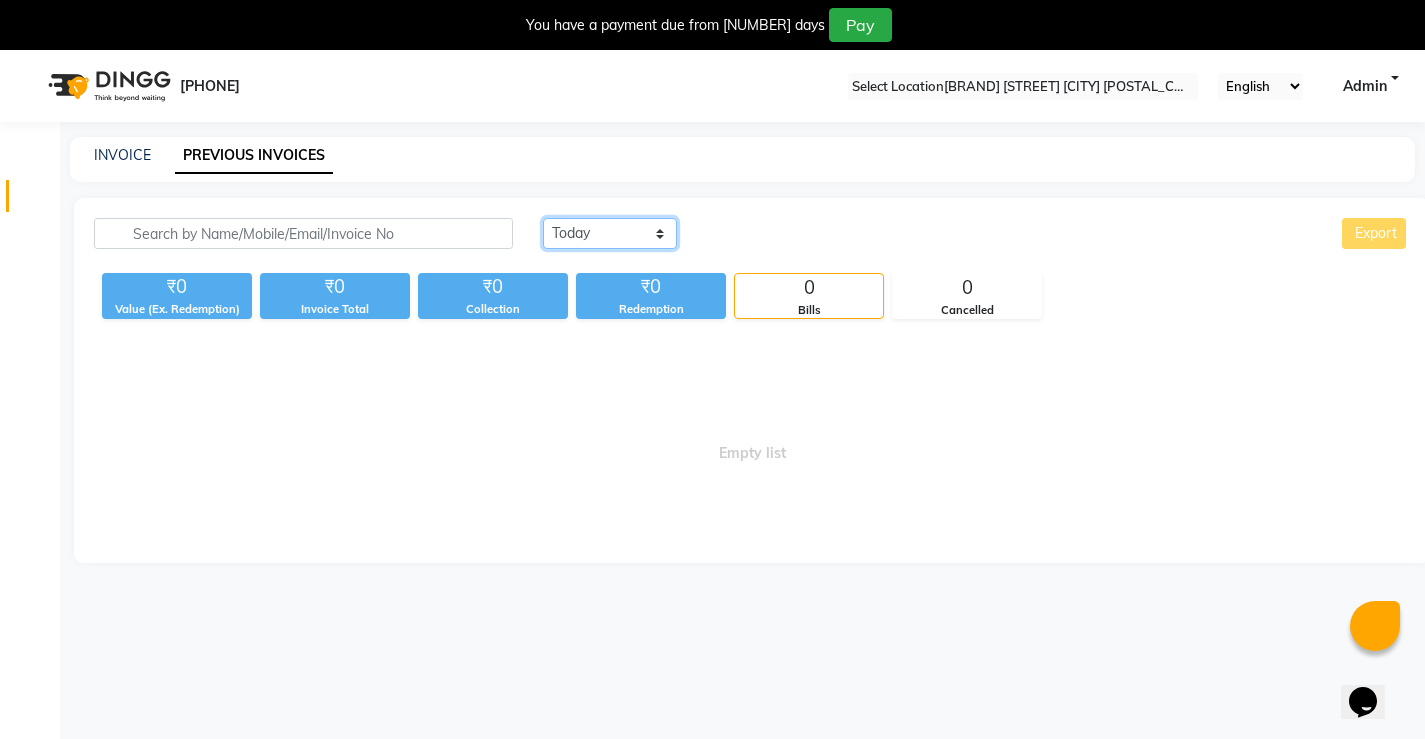 click on "Today Yesterday Custom Range" at bounding box center [610, 233] 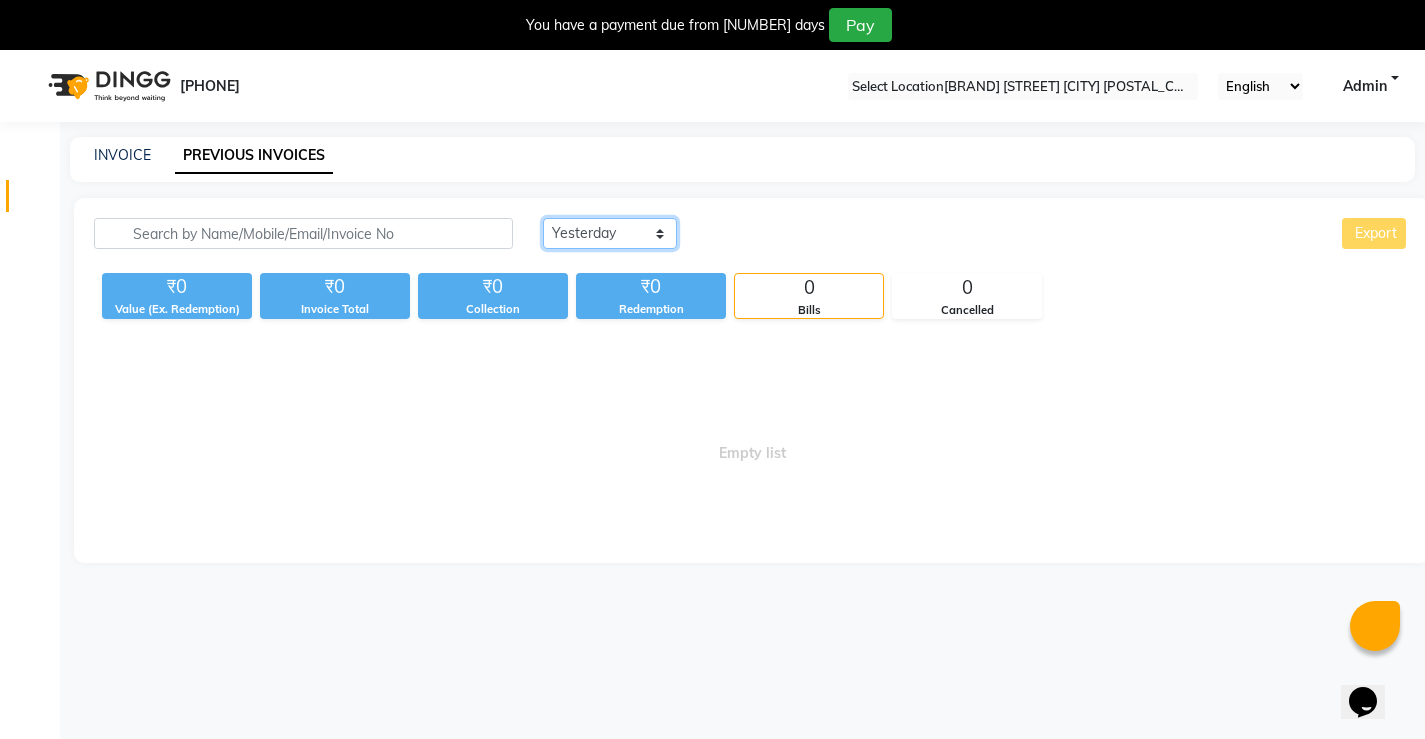 click on "Today Yesterday Custom Range" at bounding box center [610, 233] 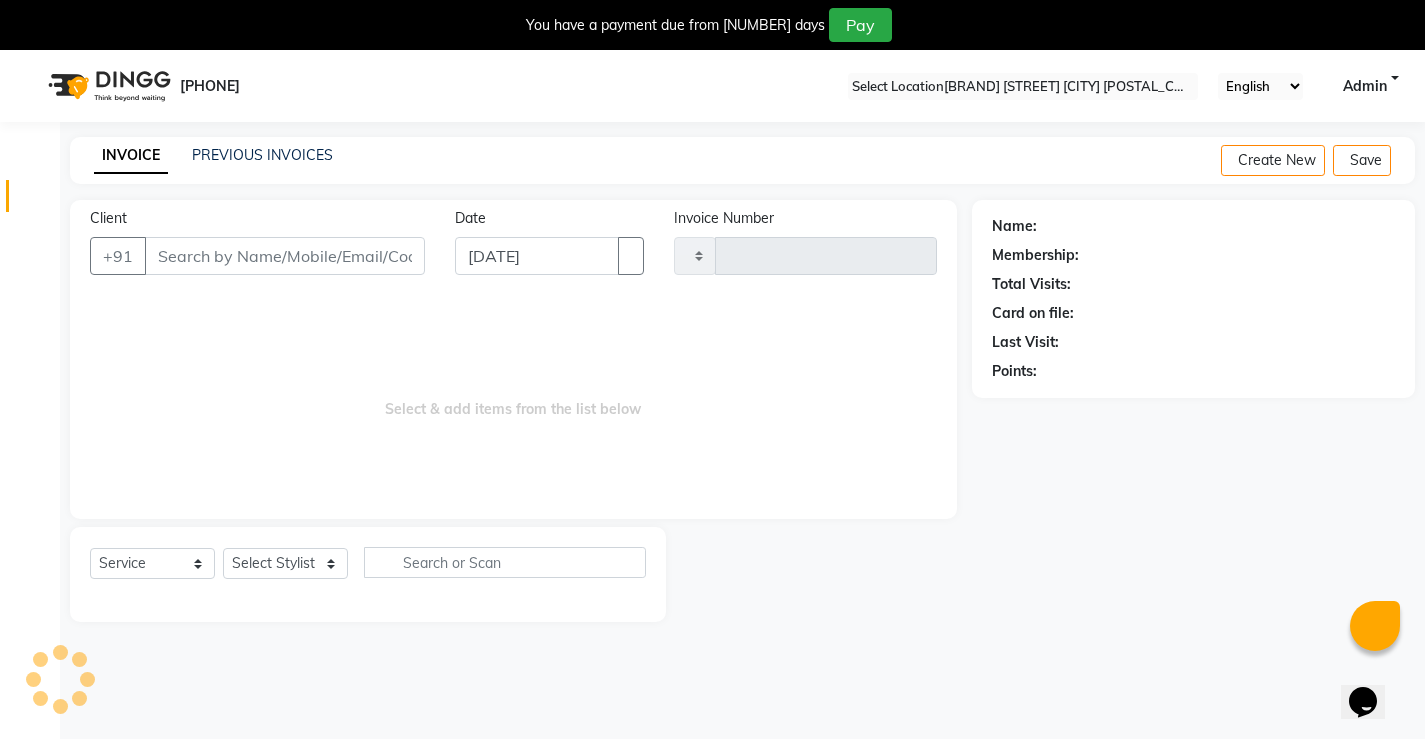 scroll, scrollTop: 50, scrollLeft: 0, axis: vertical 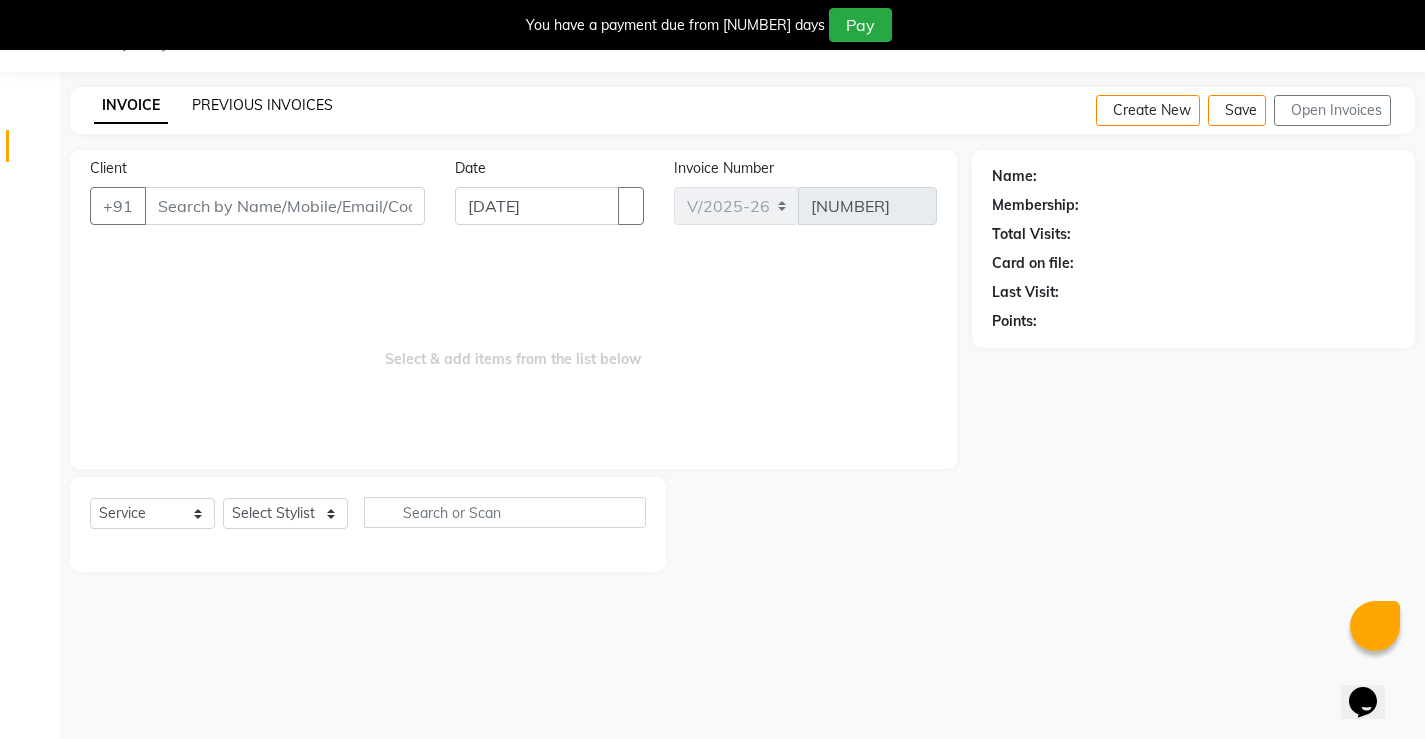 click on "PREVIOUS INVOICES" at bounding box center (262, 105) 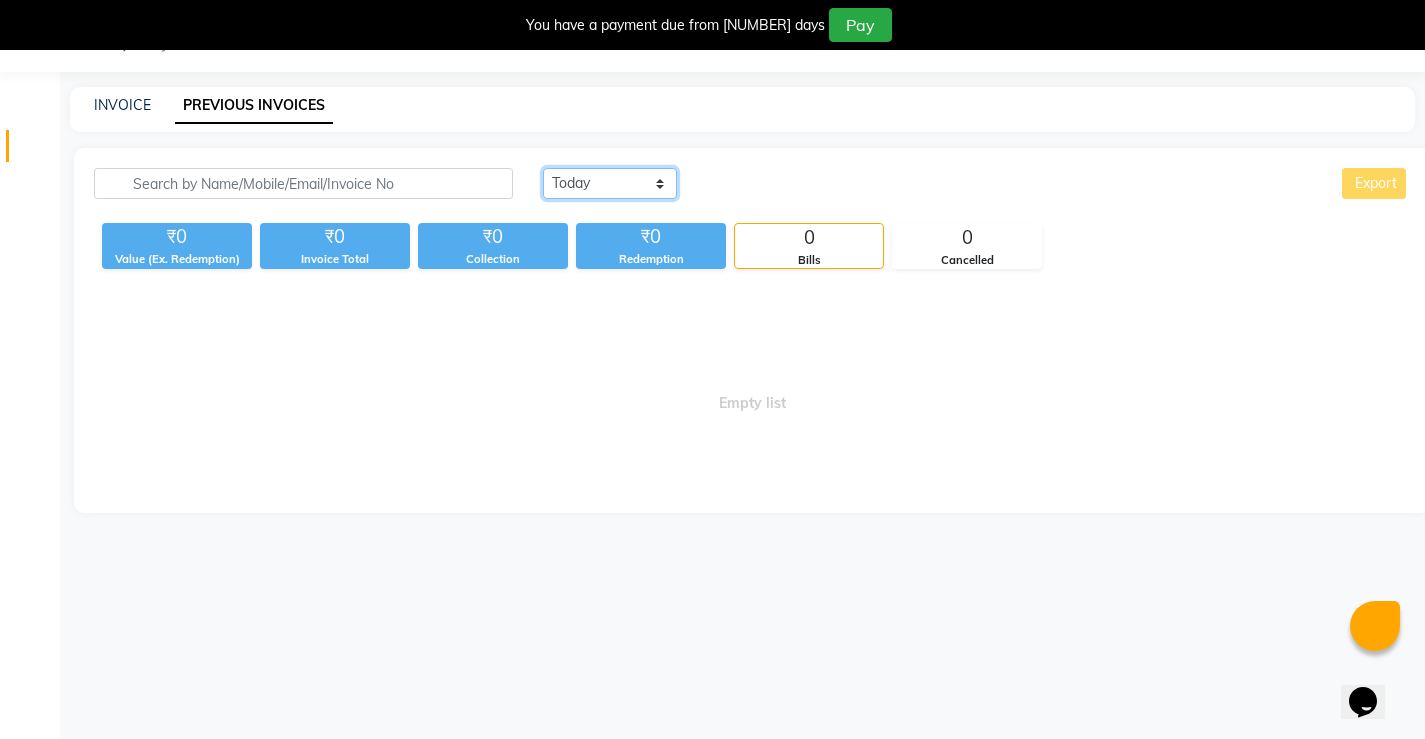 click on "Today Yesterday Custom Range" at bounding box center (610, 183) 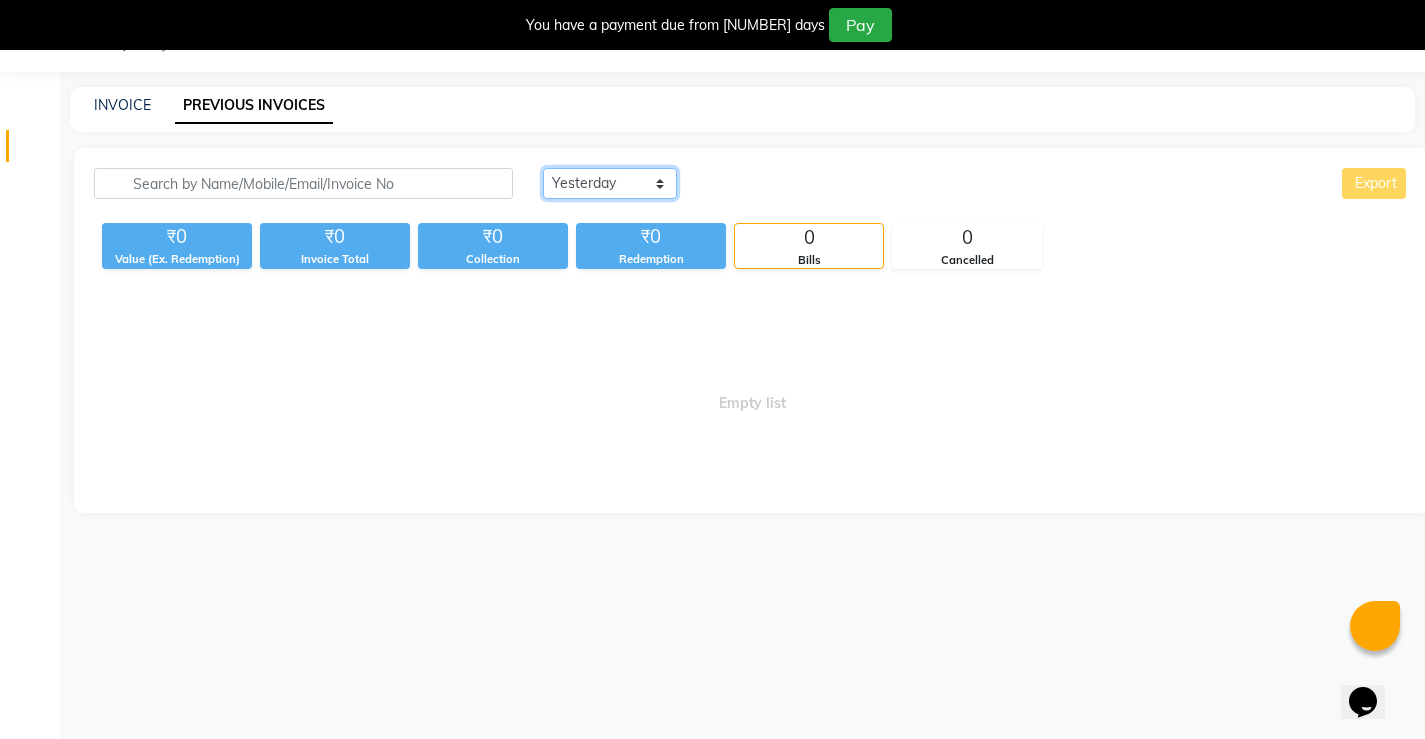 click on "Today Yesterday Custom Range" at bounding box center (610, 183) 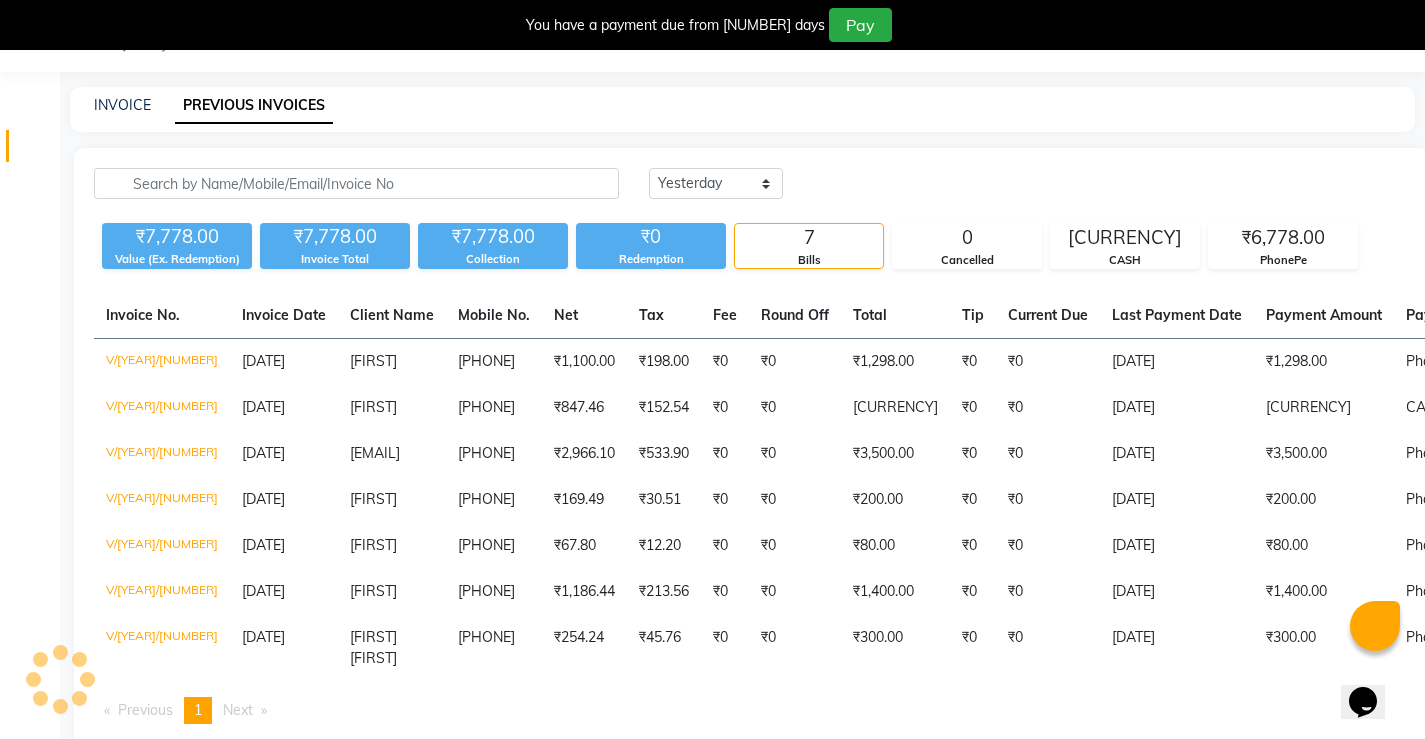 click on "INVOICE PREVIOUS INVOICES" at bounding box center [742, 109] 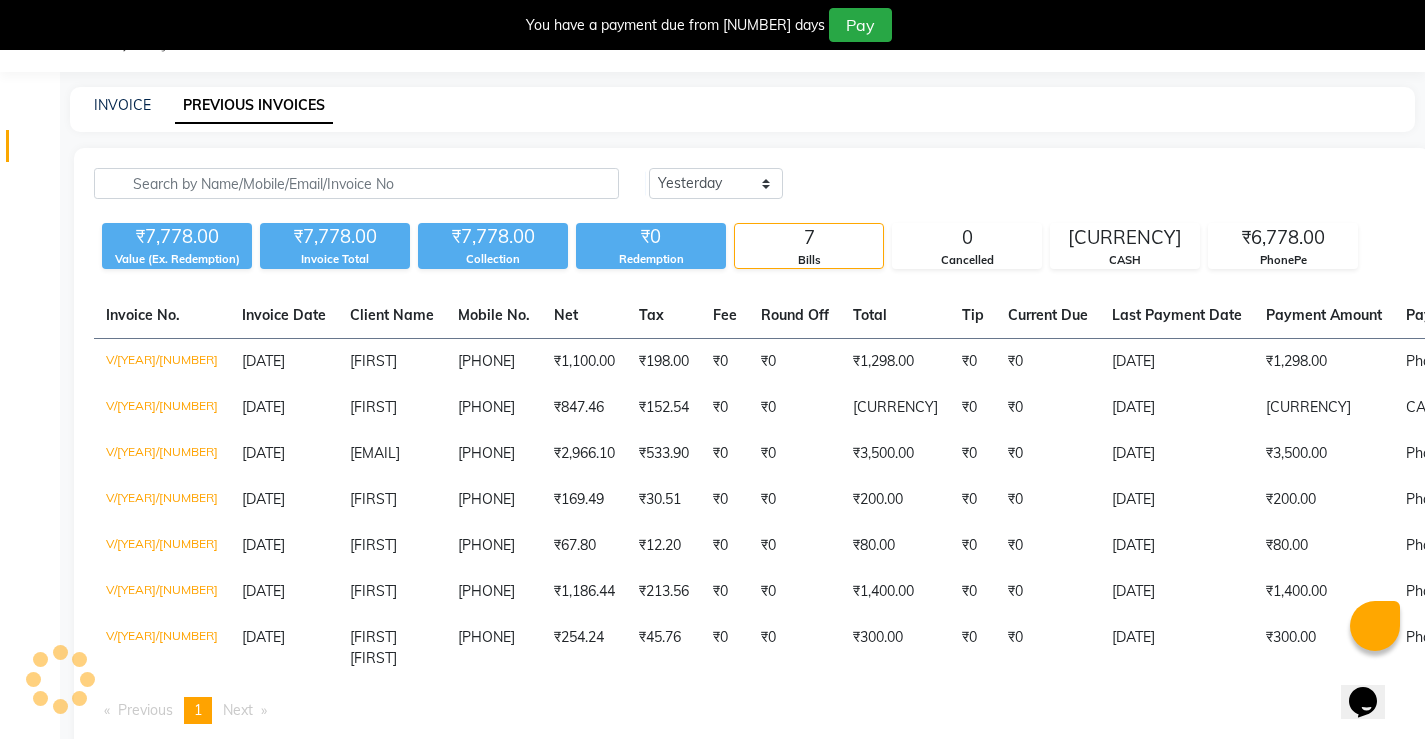 click on "INVOICE PREVIOUS INVOICES" at bounding box center [742, 109] 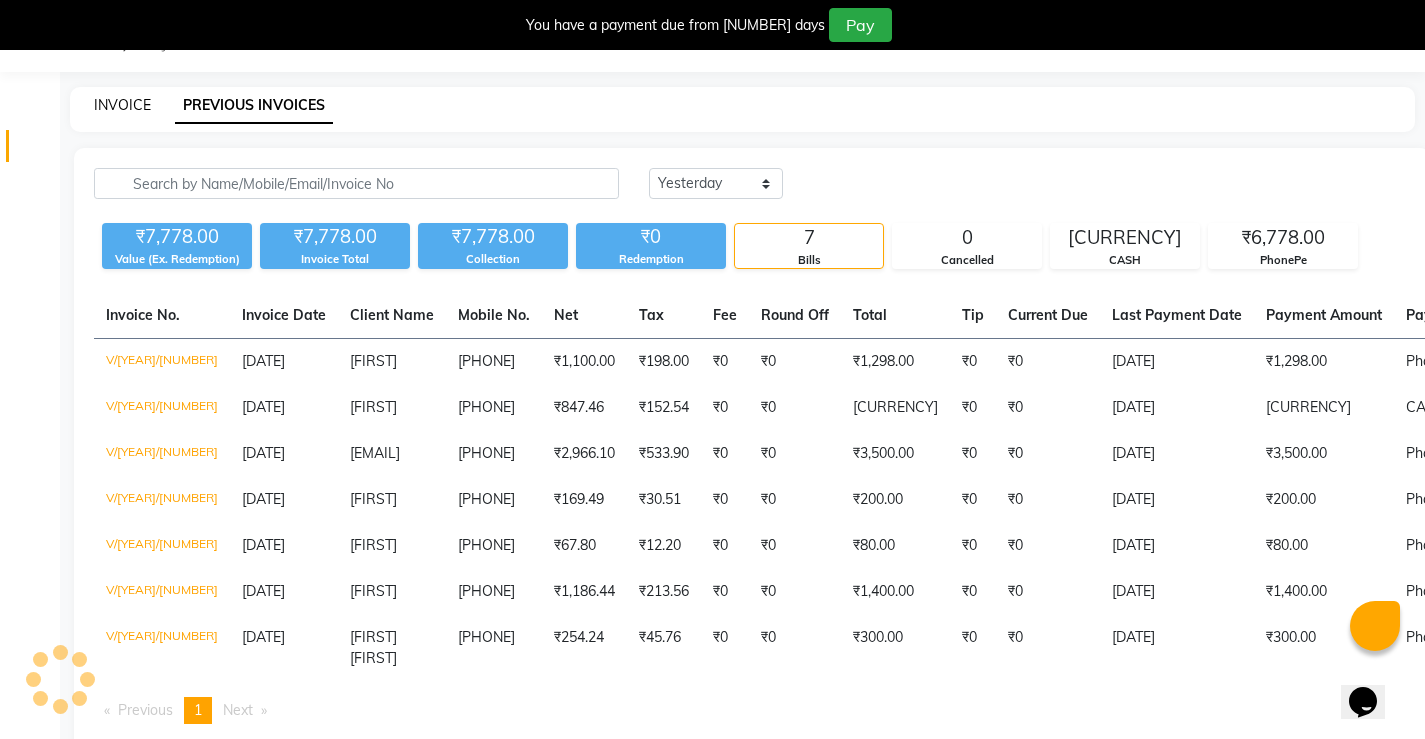 click on "INVOICE" at bounding box center (122, 105) 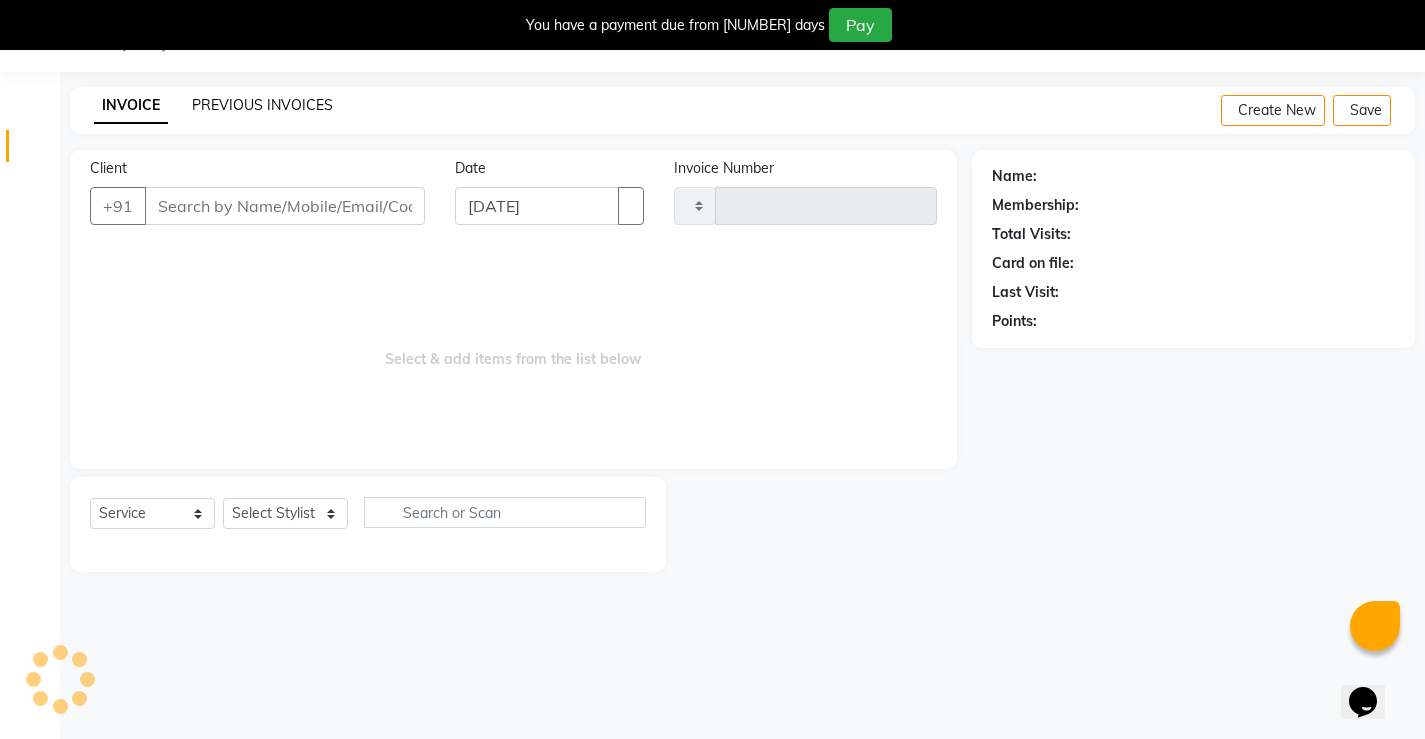 click on "PREVIOUS INVOICES" at bounding box center (262, 105) 